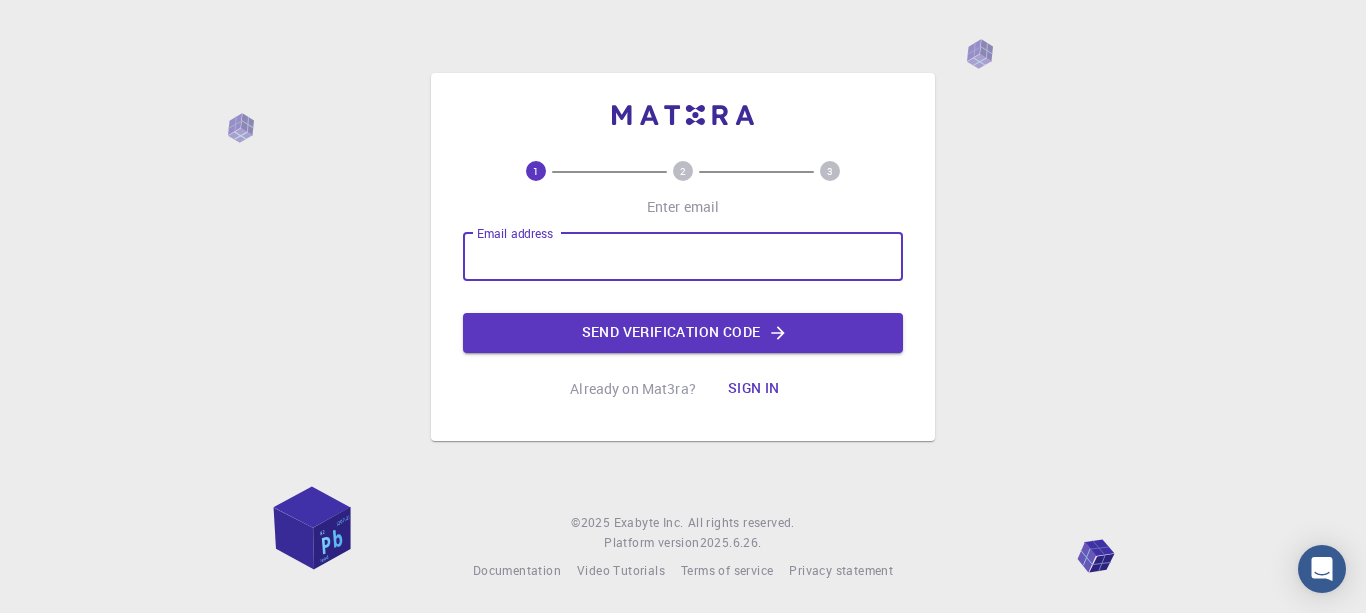 scroll, scrollTop: 0, scrollLeft: 0, axis: both 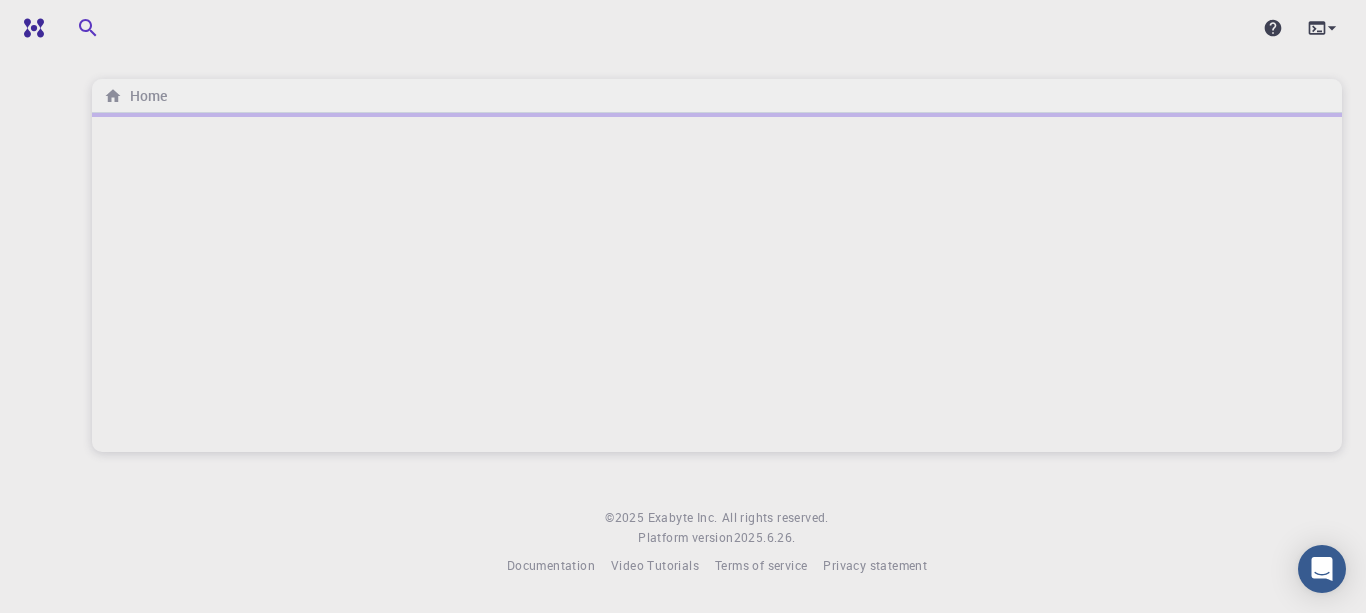 click at bounding box center [717, 282] 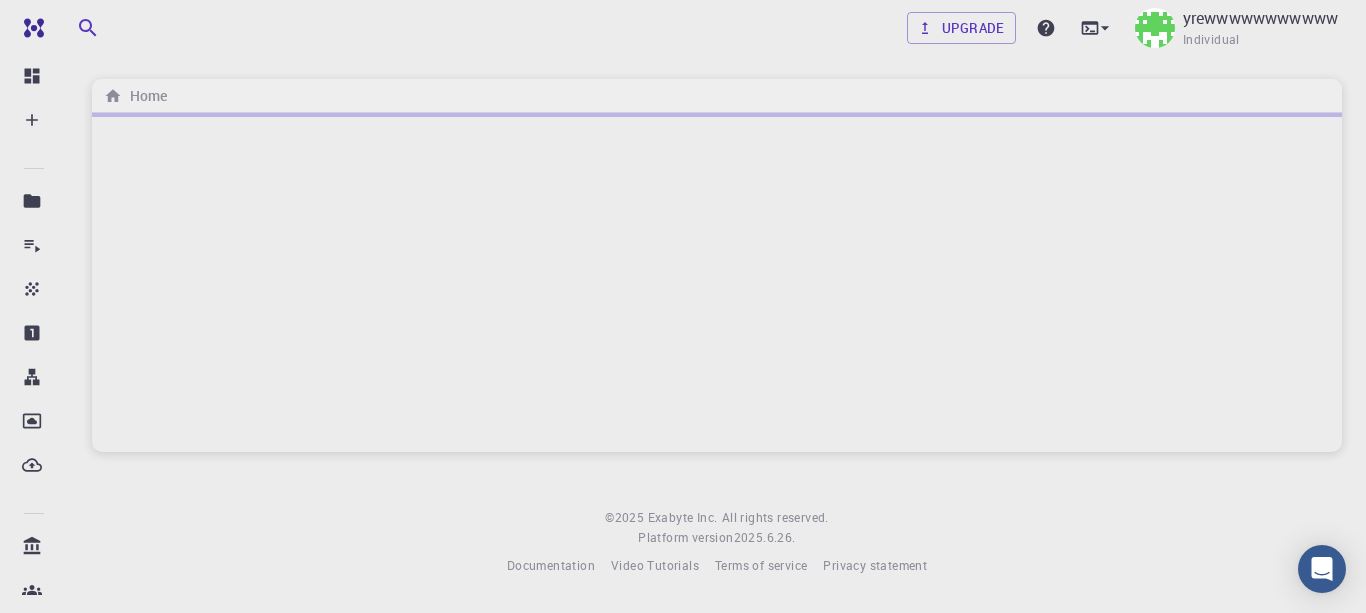 click at bounding box center [717, 282] 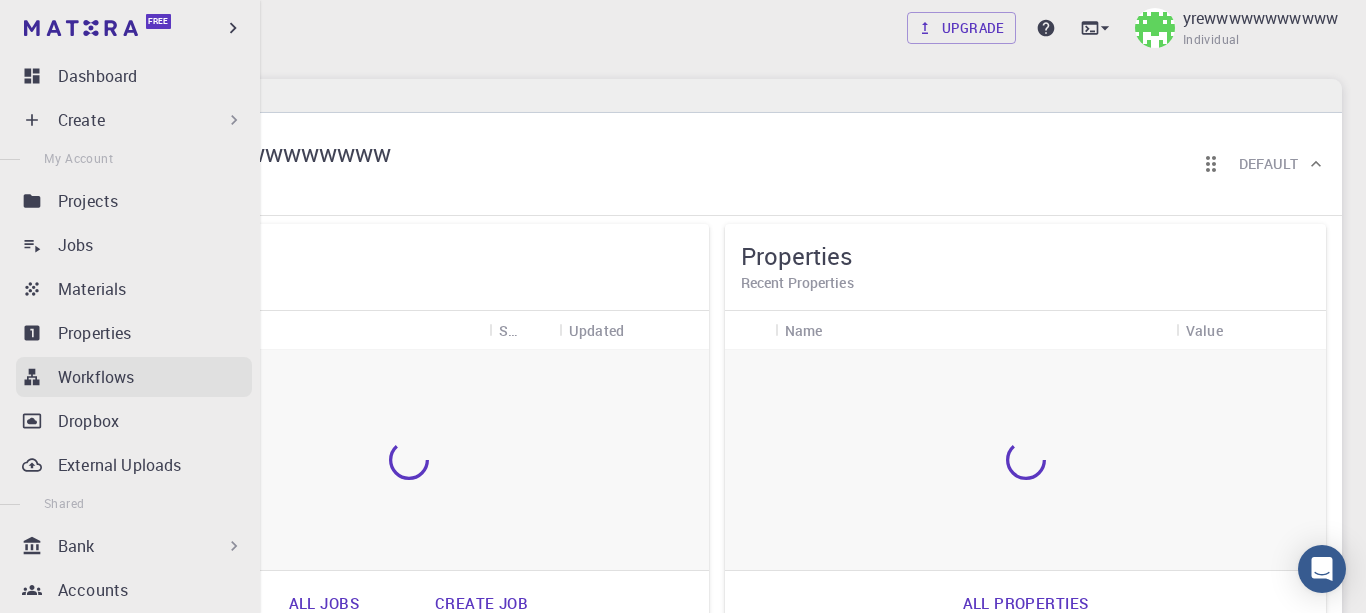 click 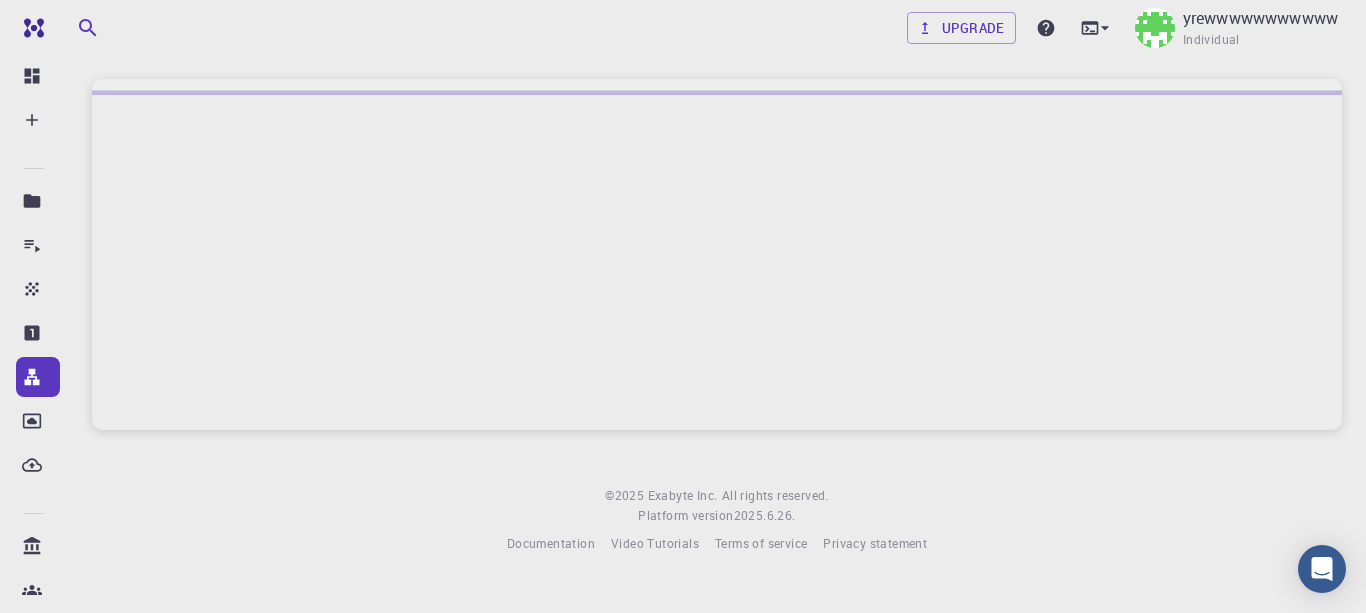 scroll, scrollTop: 0, scrollLeft: 0, axis: both 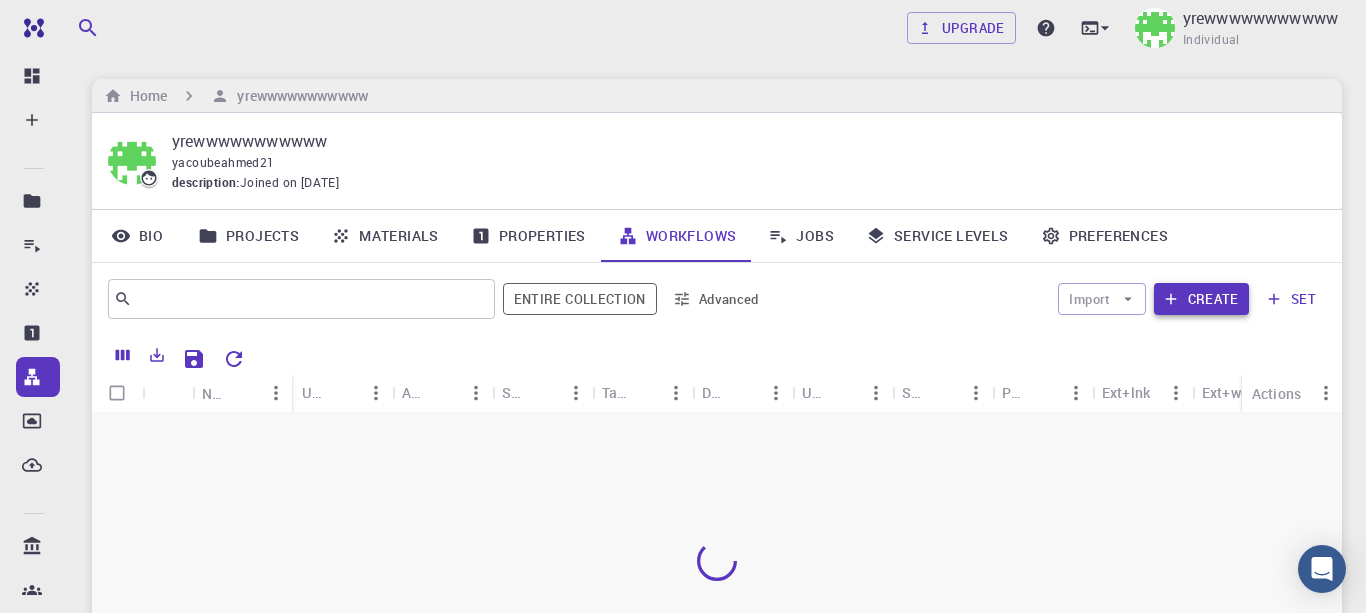 click on "Create" at bounding box center (1201, 299) 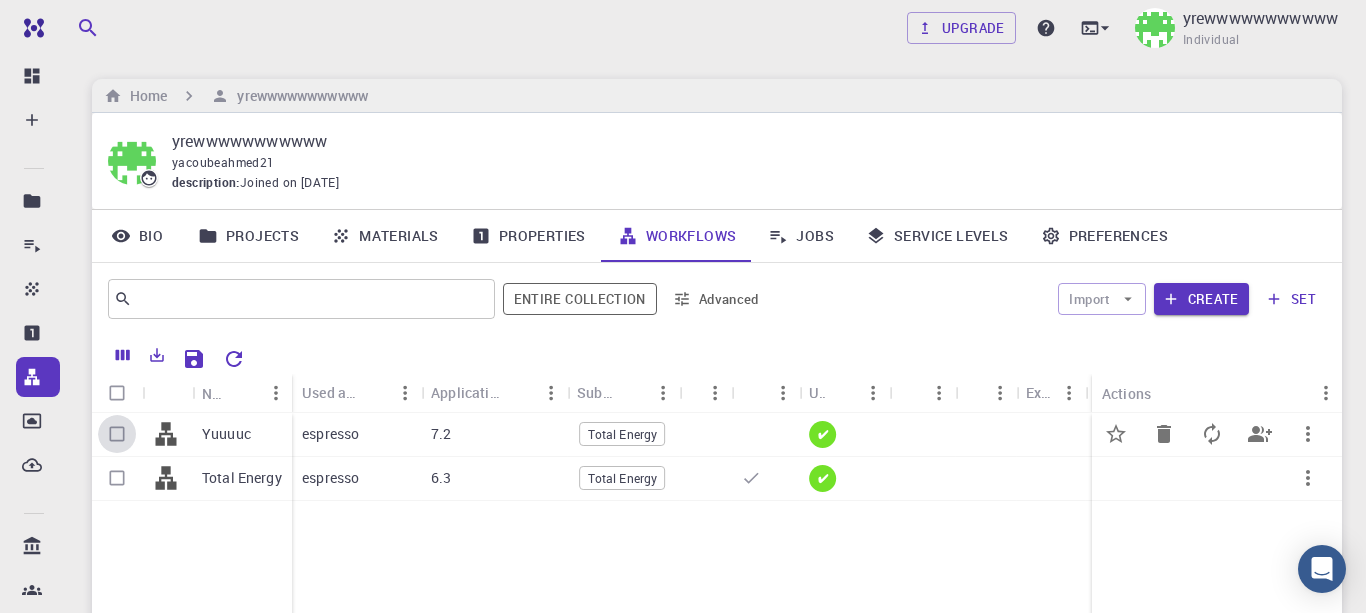 click at bounding box center (117, 434) 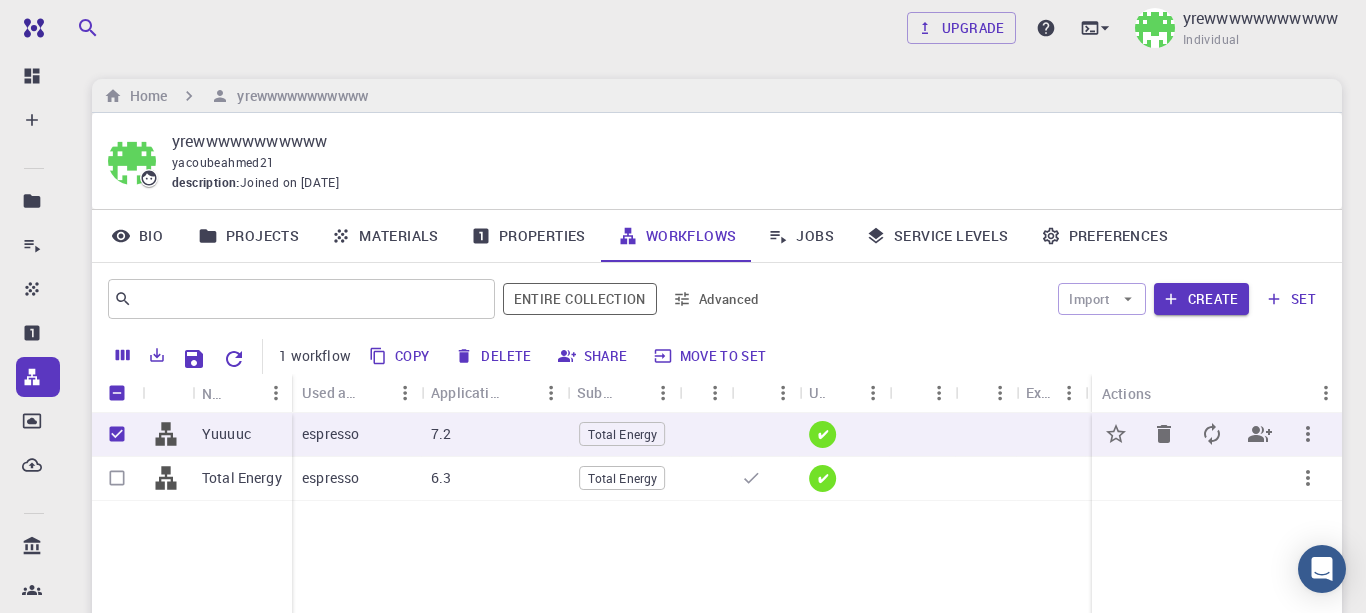 checkbox on "true" 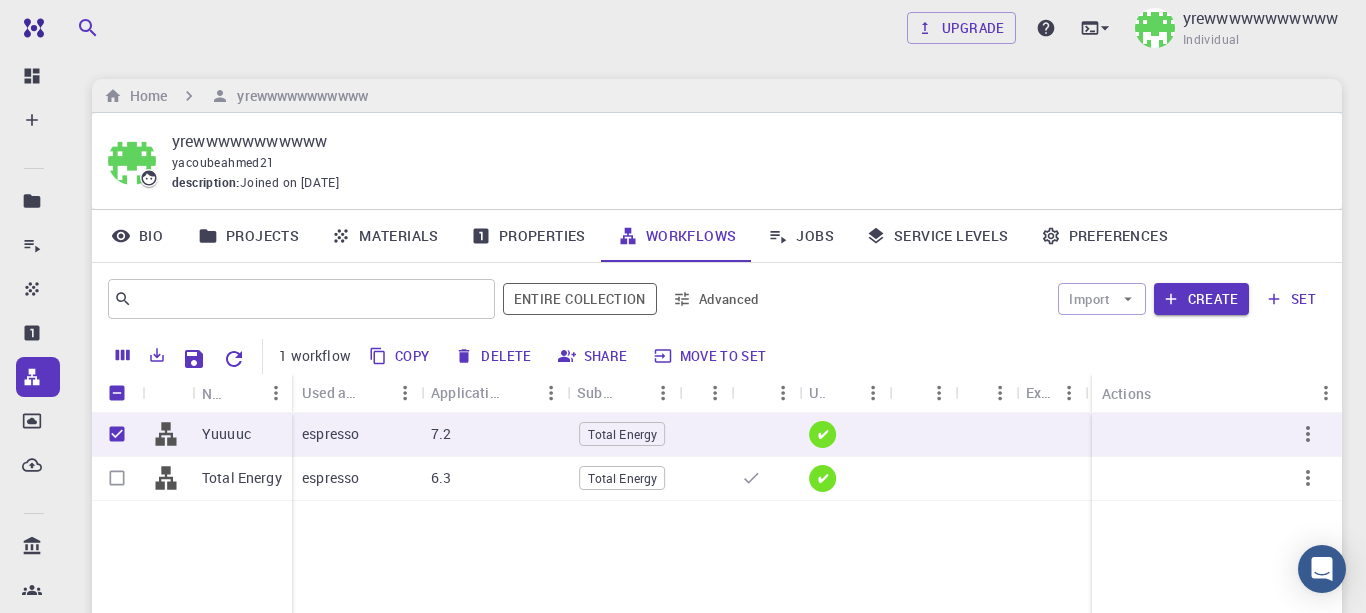 click on "Jobs" at bounding box center [801, 236] 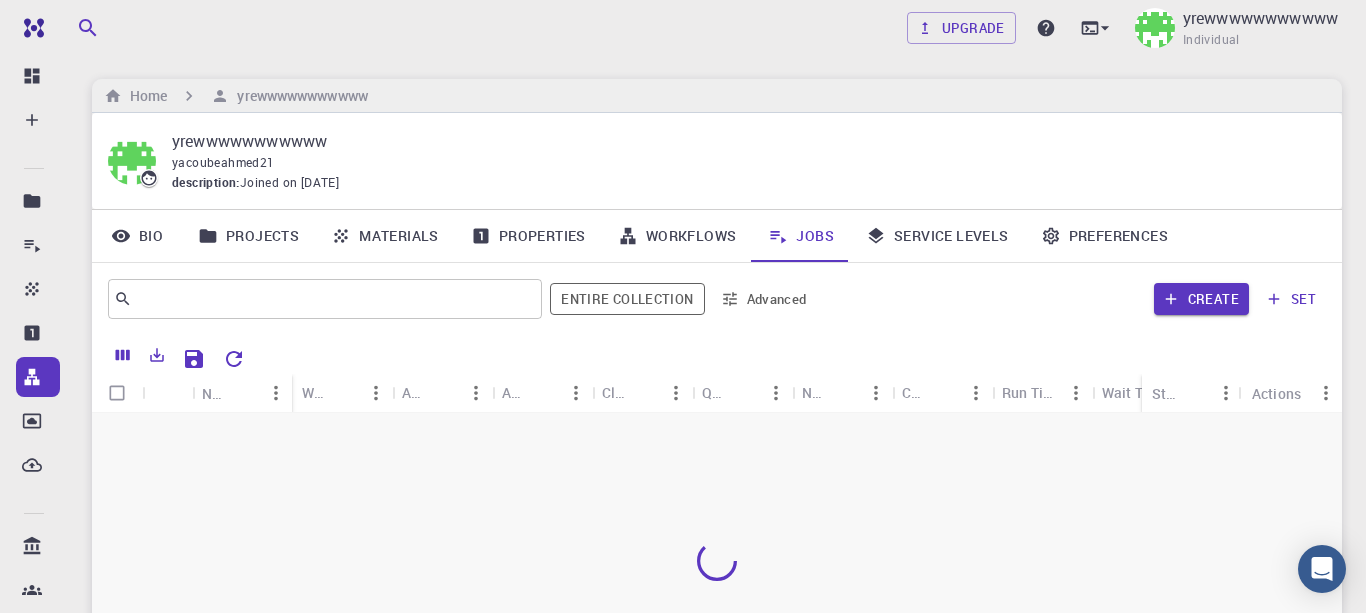 click on "Materials" at bounding box center (385, 236) 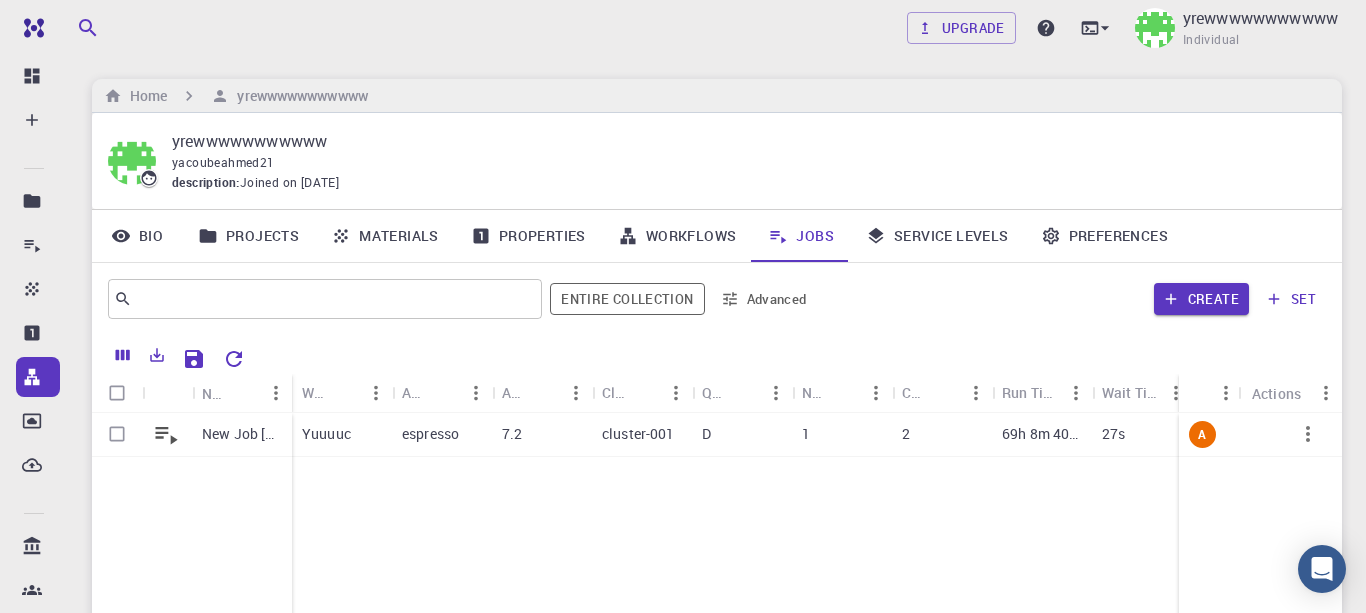 click on "Upgrade yrewwwwwwwwwww Individual" at bounding box center [717, 28] 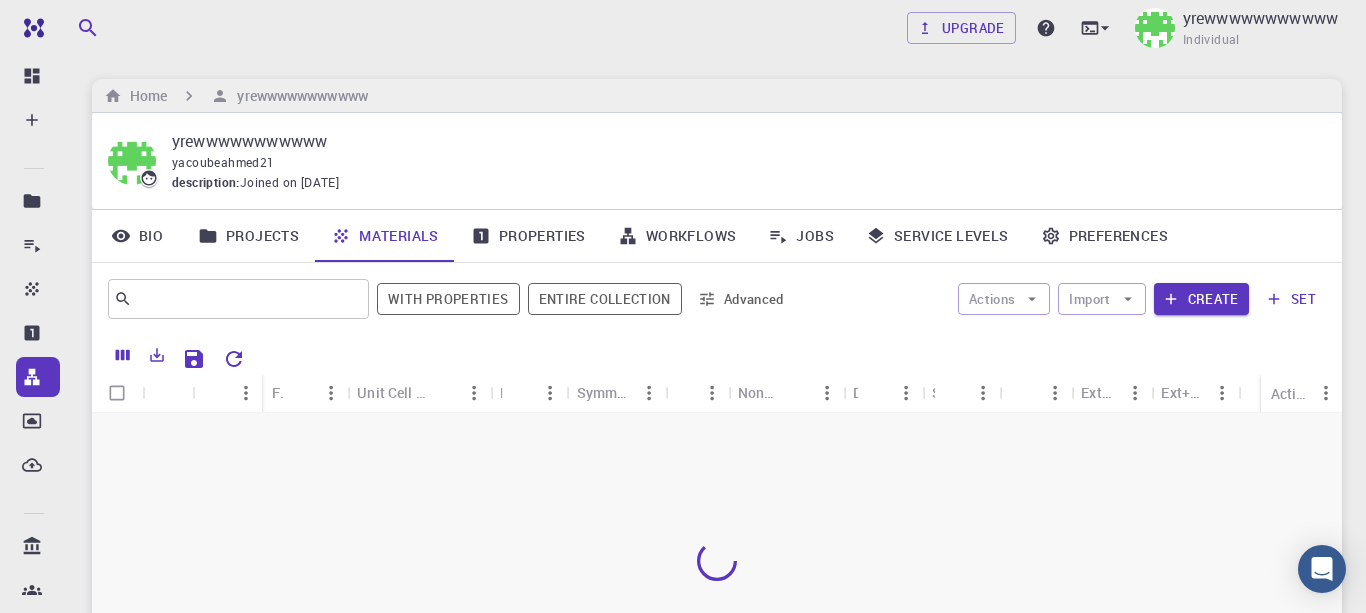 click on "Jobs" at bounding box center (801, 236) 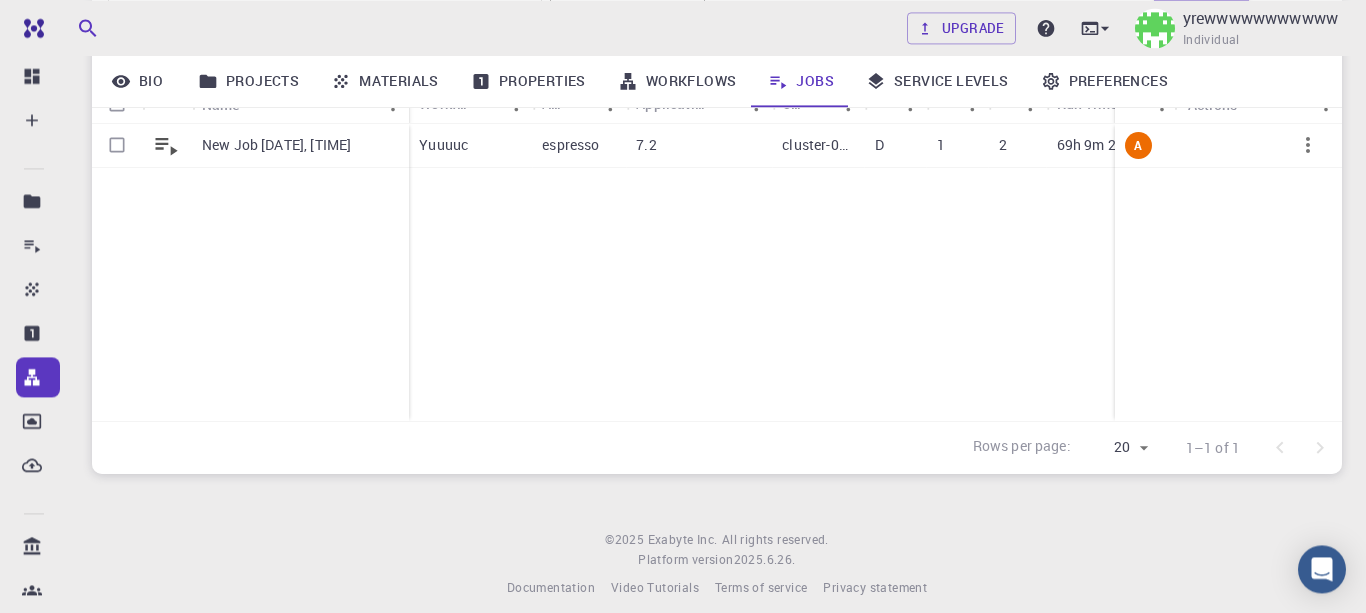 scroll, scrollTop: 319, scrollLeft: 0, axis: vertical 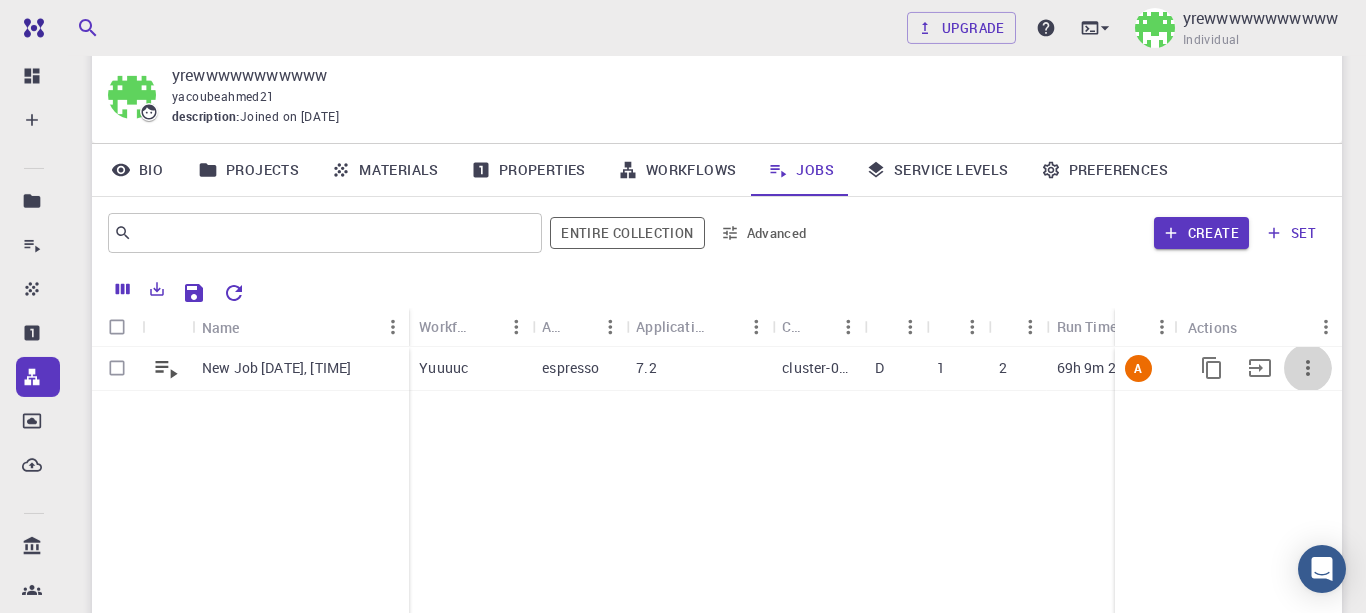 click 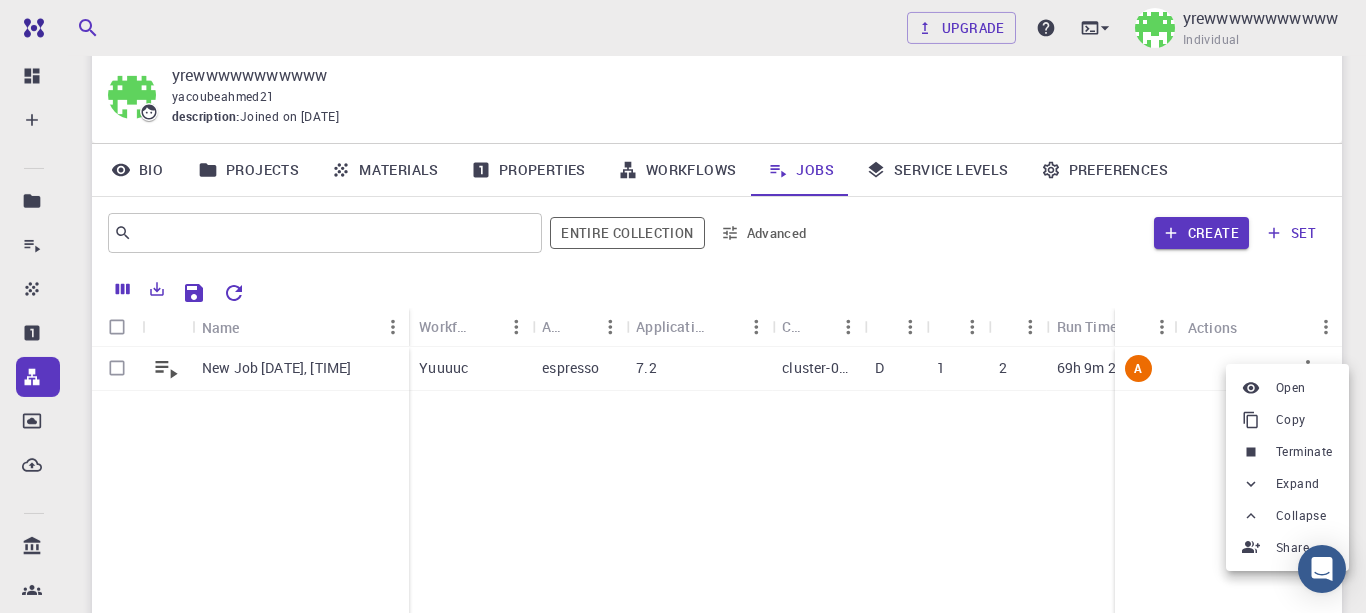 click at bounding box center [683, 306] 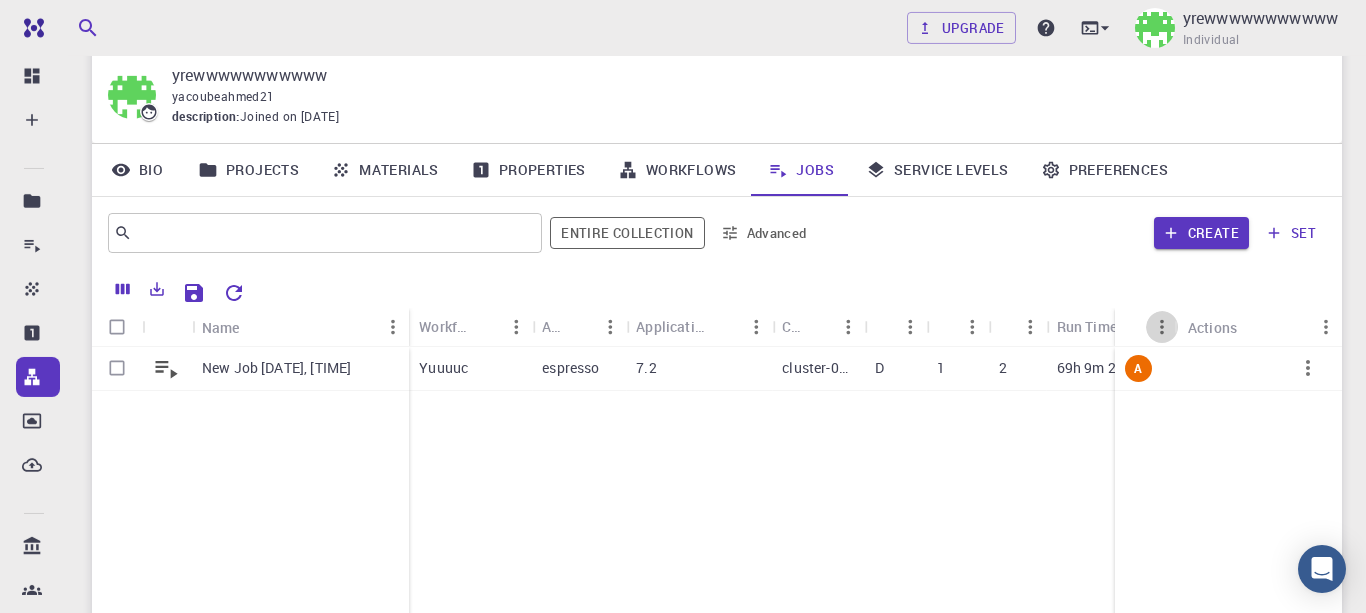 click at bounding box center [1162, 327] 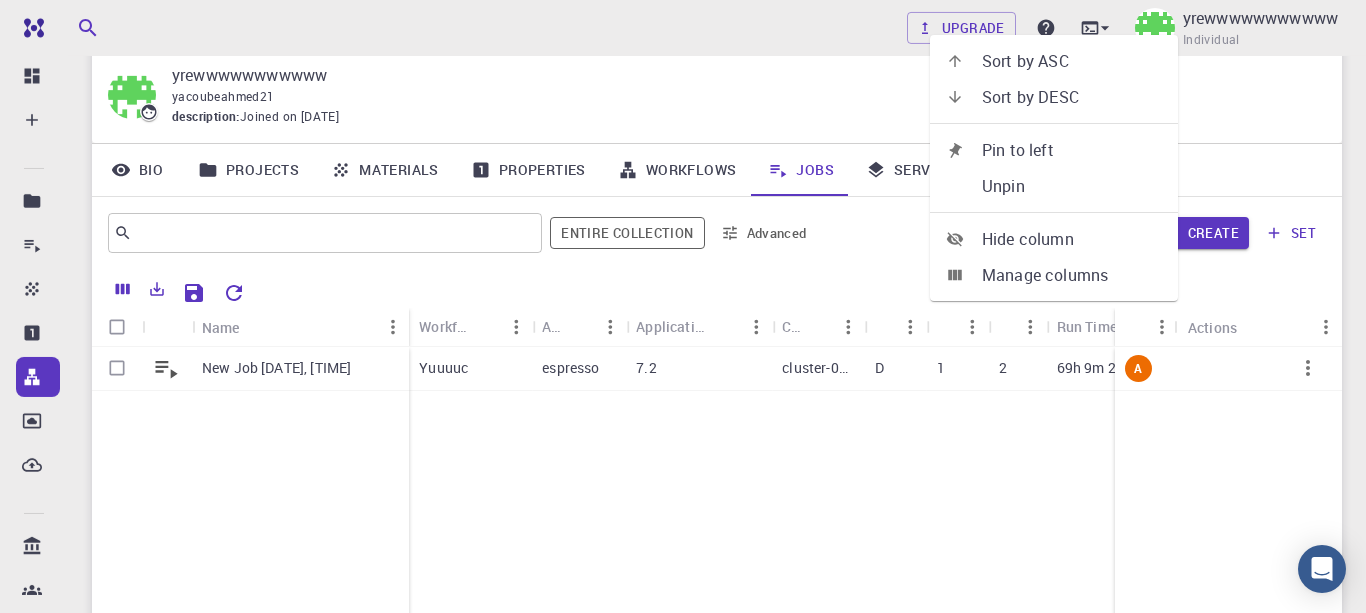 click on "New Job [DATE], [TIME] Yuuuuc espresso 7.2 cluster-001 D 1 2 69h 9m 20s + 27s 07-08-2025 6:47 A" at bounding box center (977, 495) 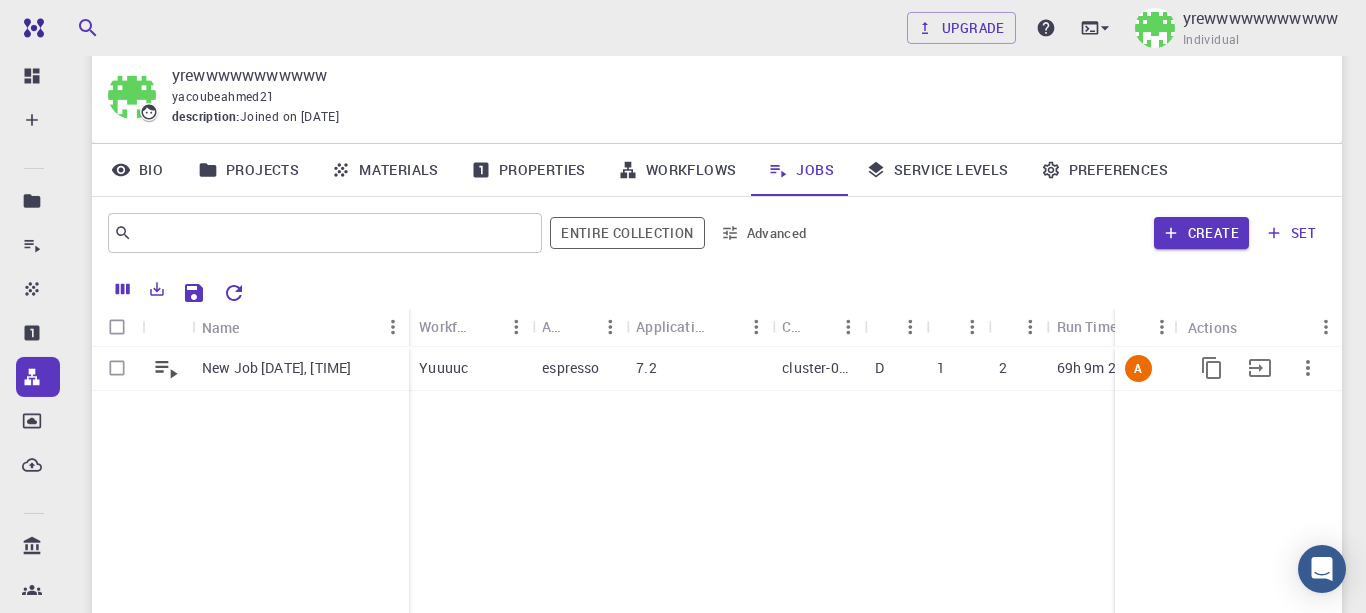 click at bounding box center (117, 368) 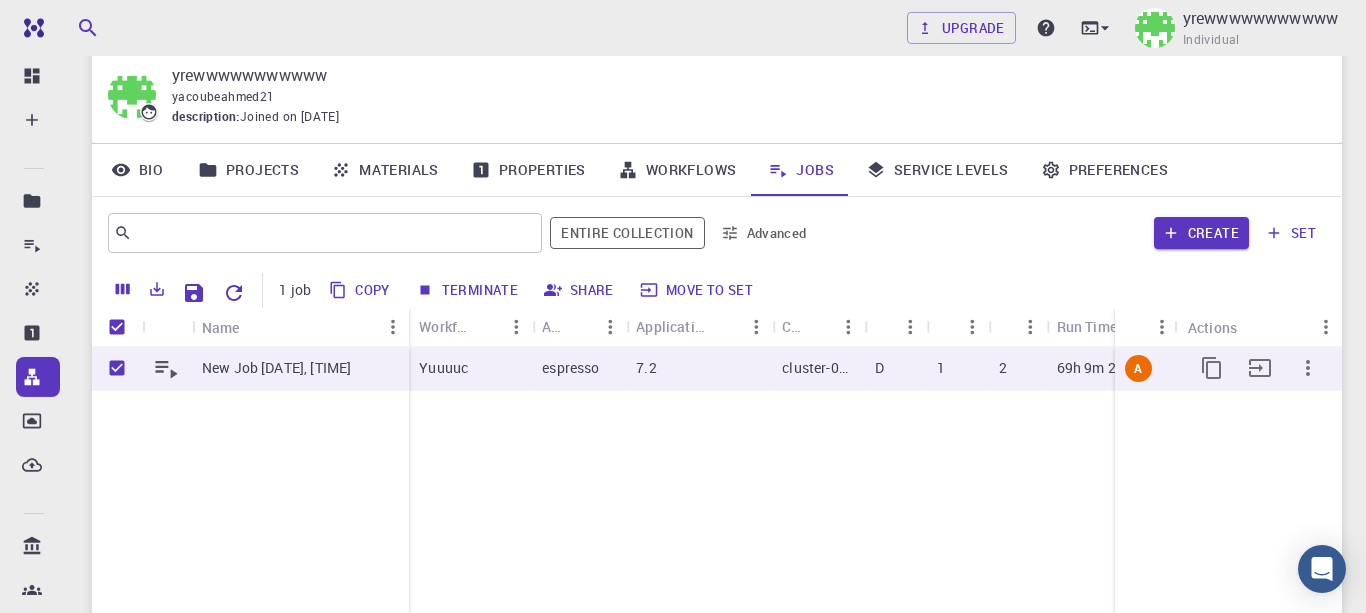 checkbox on "true" 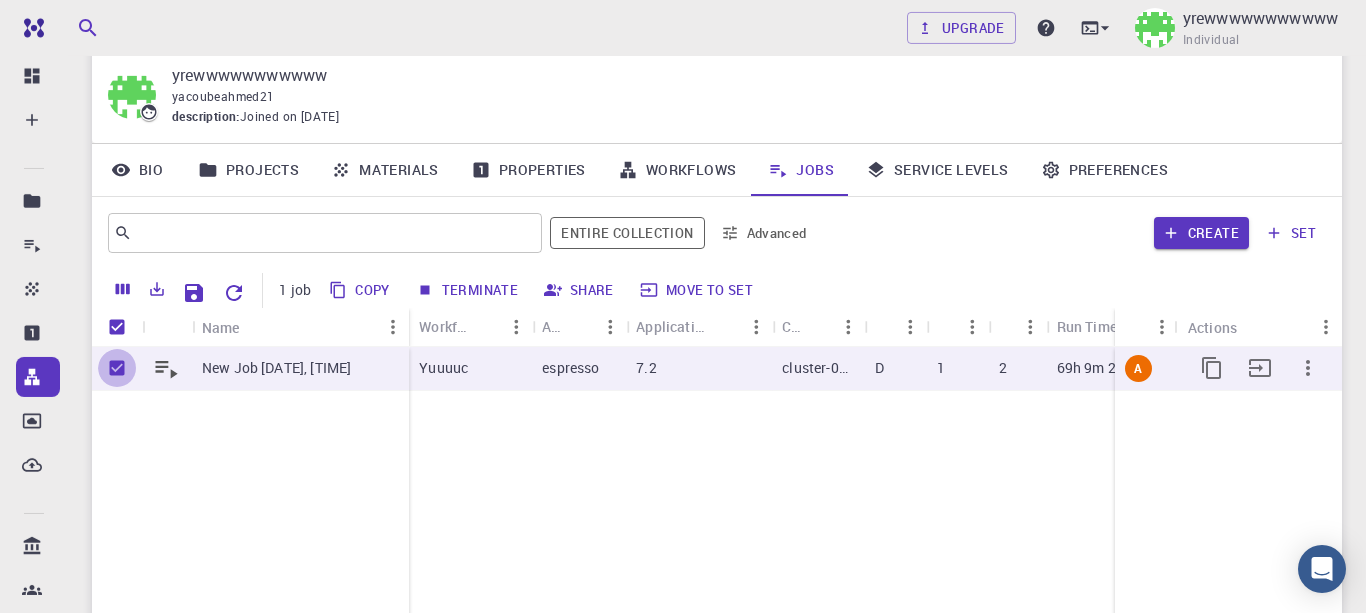 click at bounding box center (117, 368) 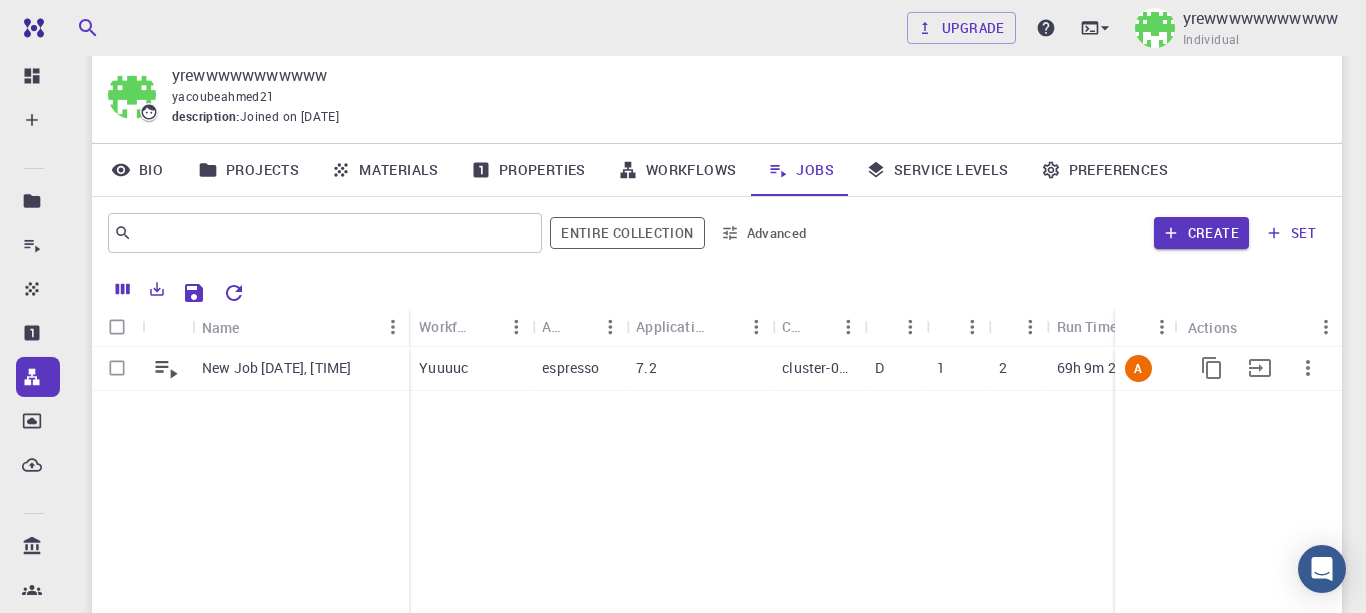 checkbox on "false" 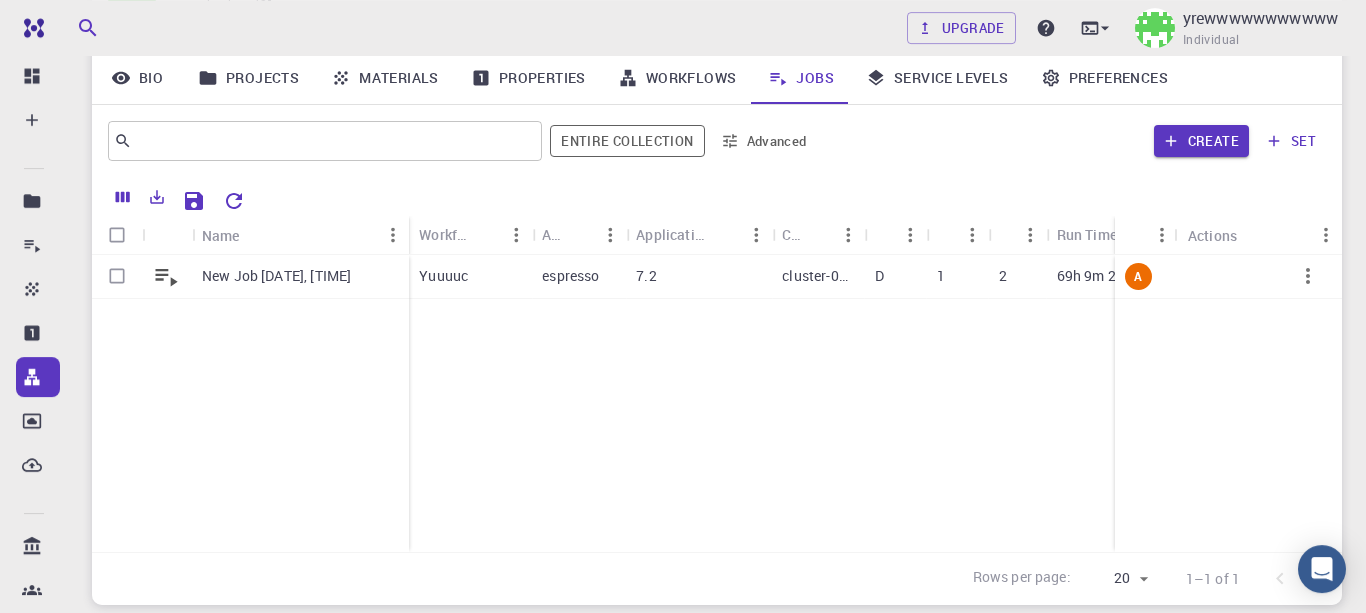 scroll, scrollTop: 319, scrollLeft: 0, axis: vertical 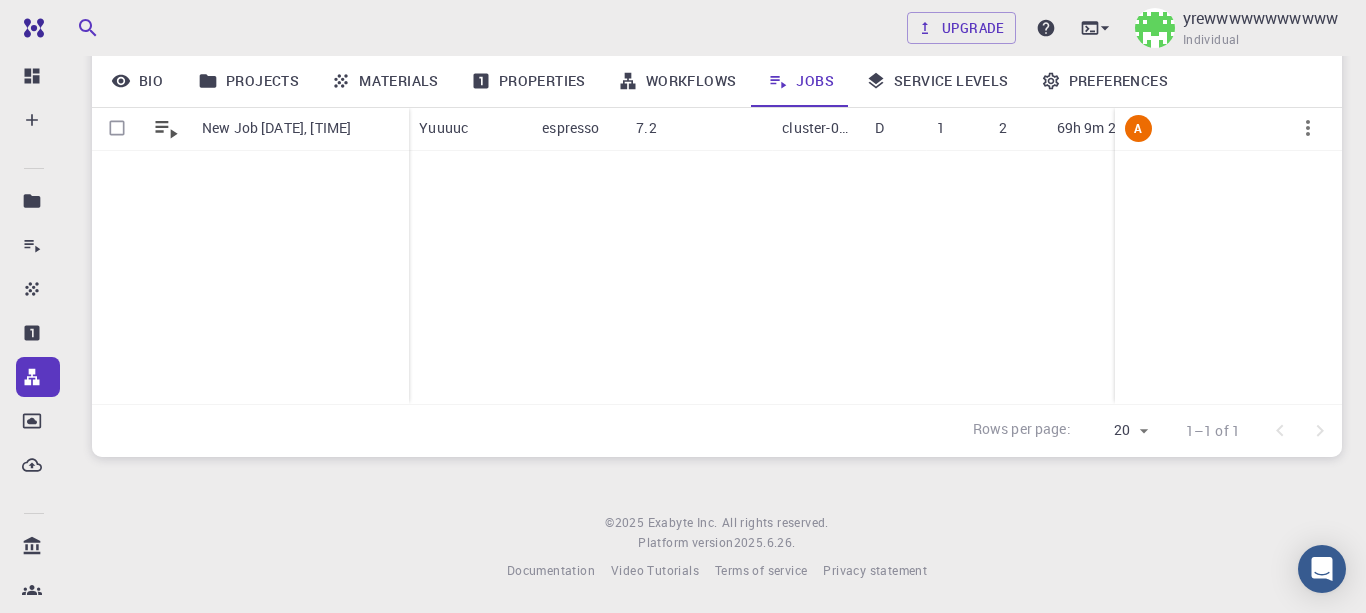 drag, startPoint x: 1347, startPoint y: 268, endPoint x: 1343, endPoint y: 243, distance: 25.317978 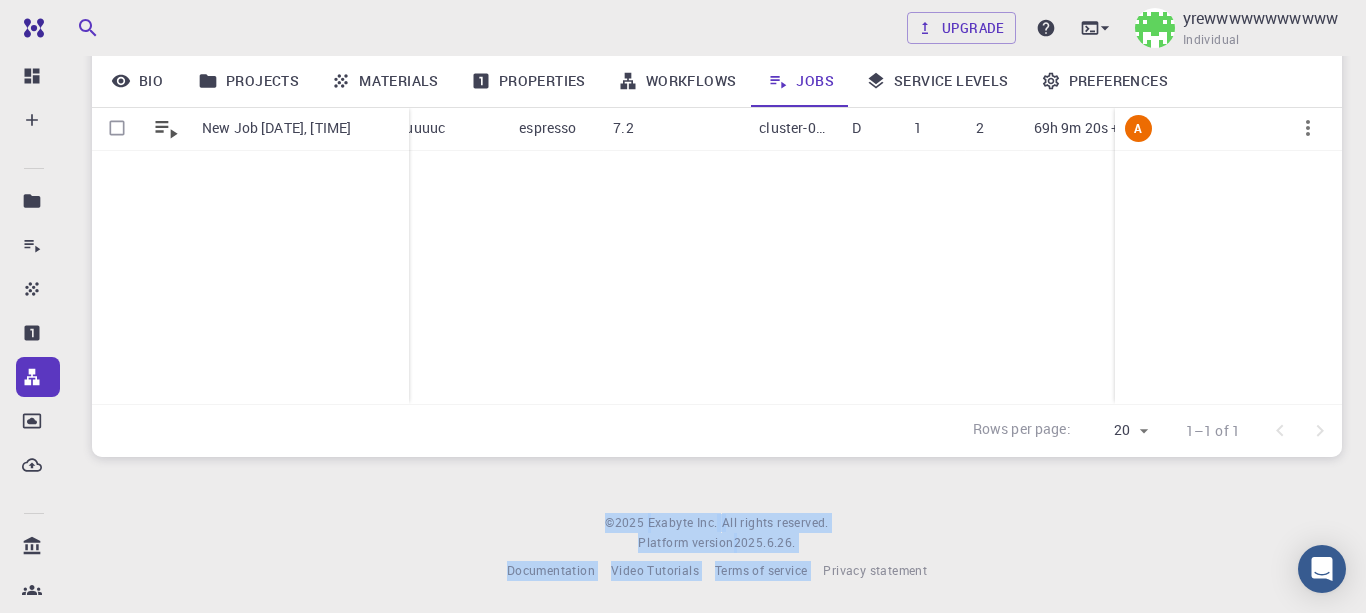scroll, scrollTop: 0, scrollLeft: 0, axis: both 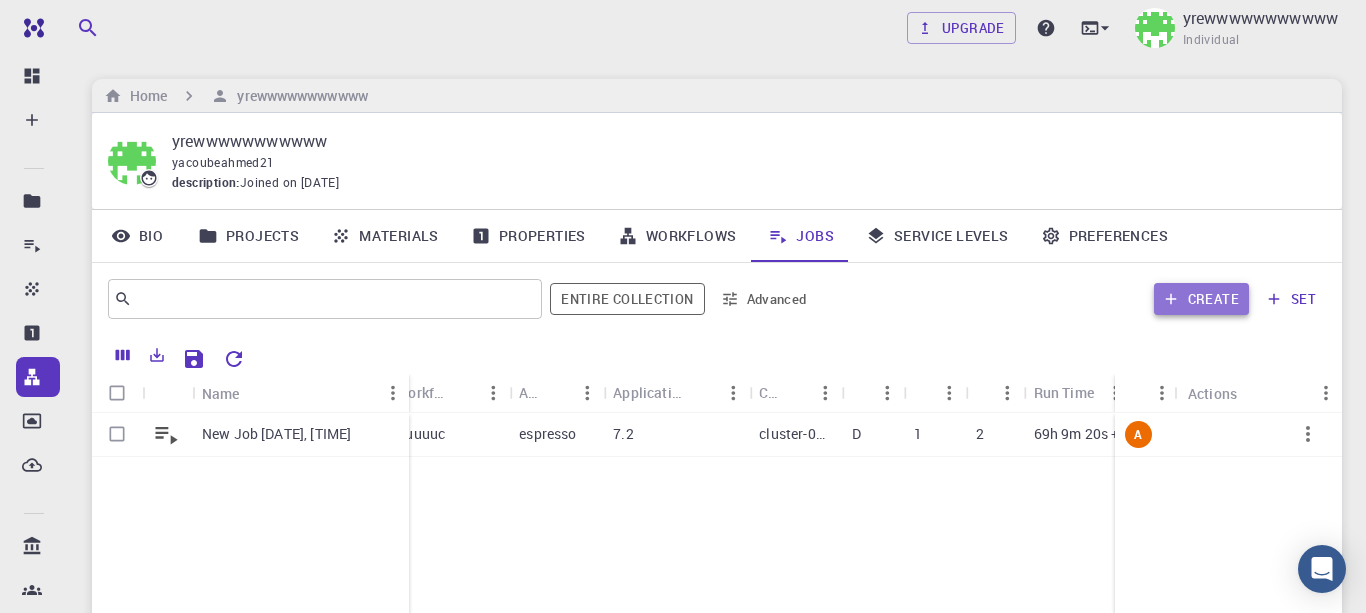 click on "Create" at bounding box center (1201, 299) 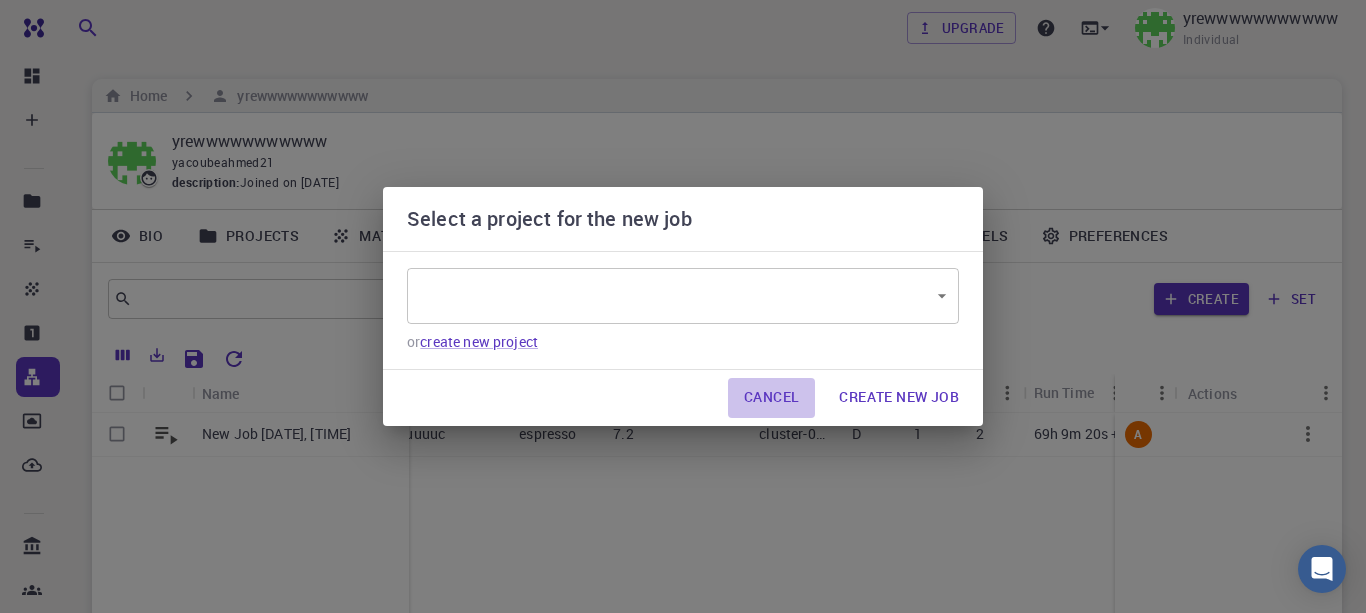 click on "Cancel" at bounding box center (771, 398) 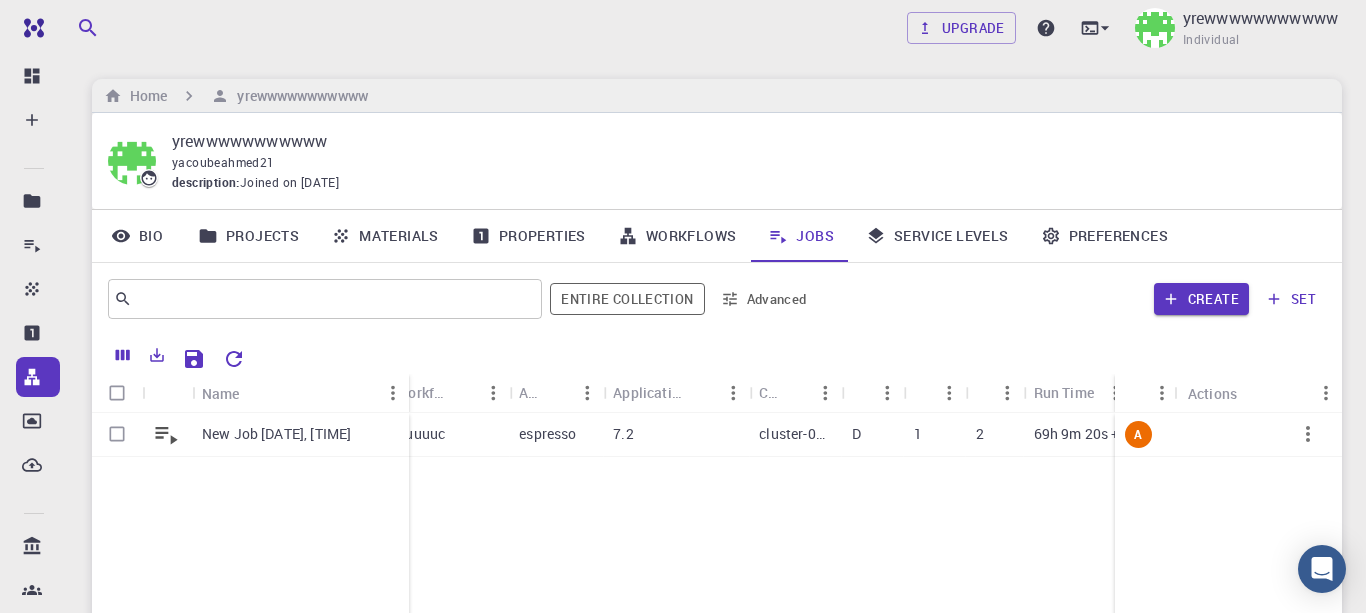 click on "Preferences" at bounding box center [1104, 236] 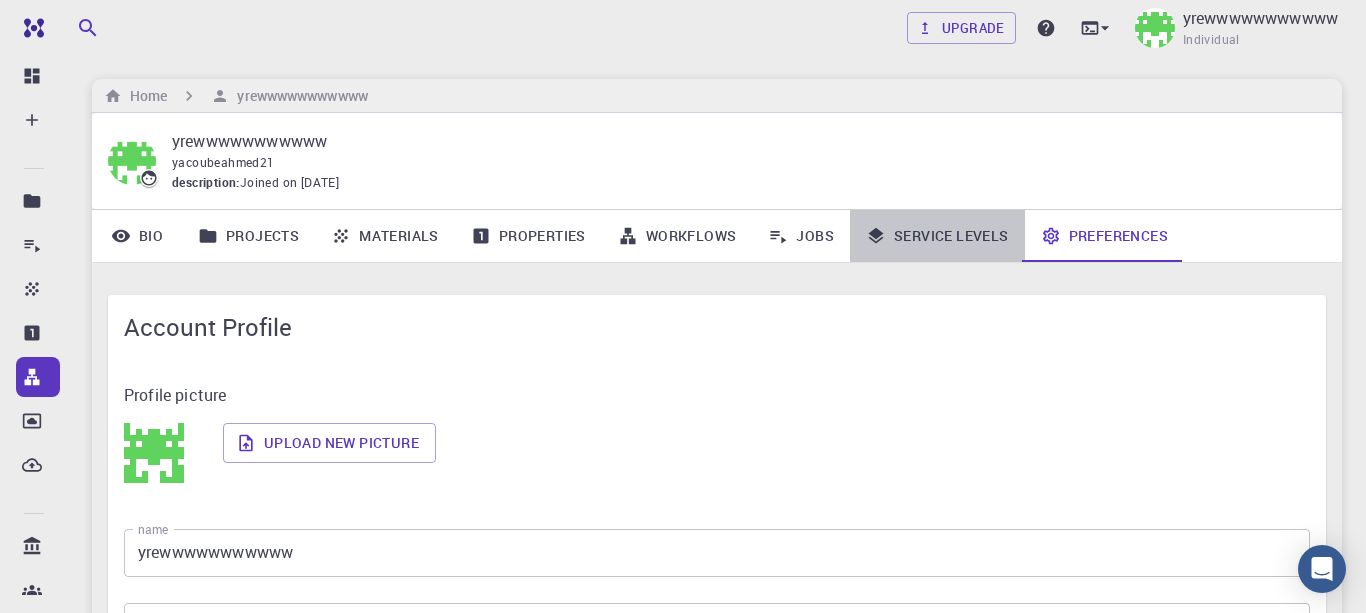 click on "Service Levels" at bounding box center [937, 236] 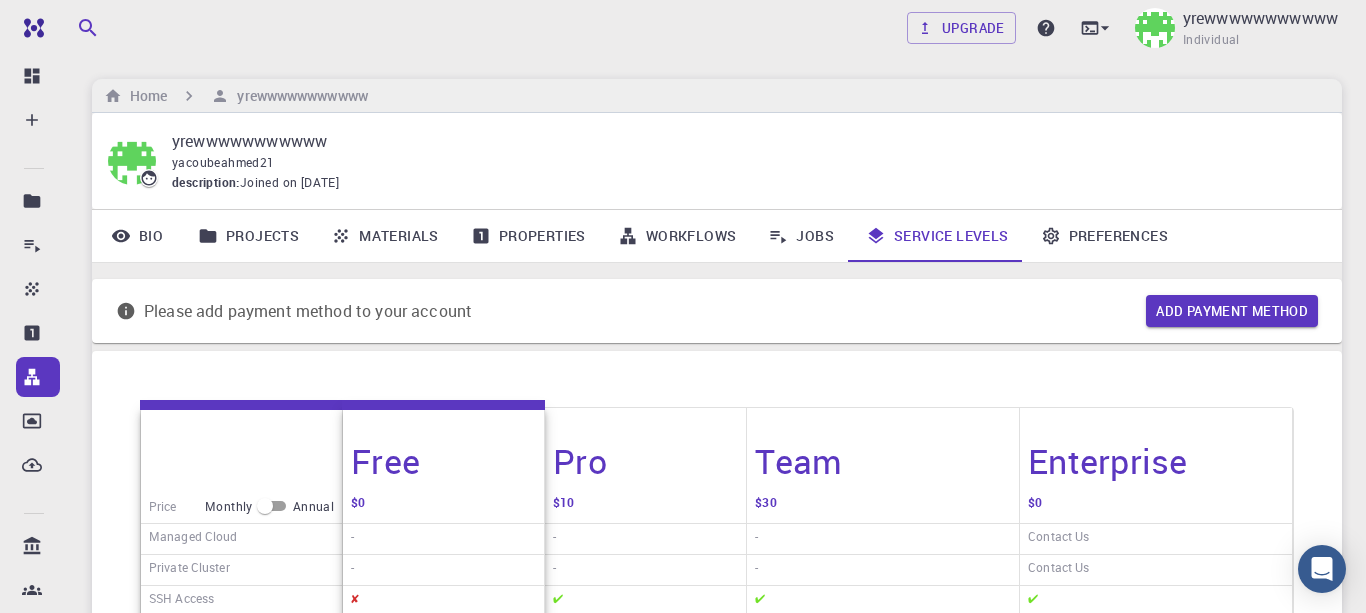 click on "Jobs" at bounding box center [801, 236] 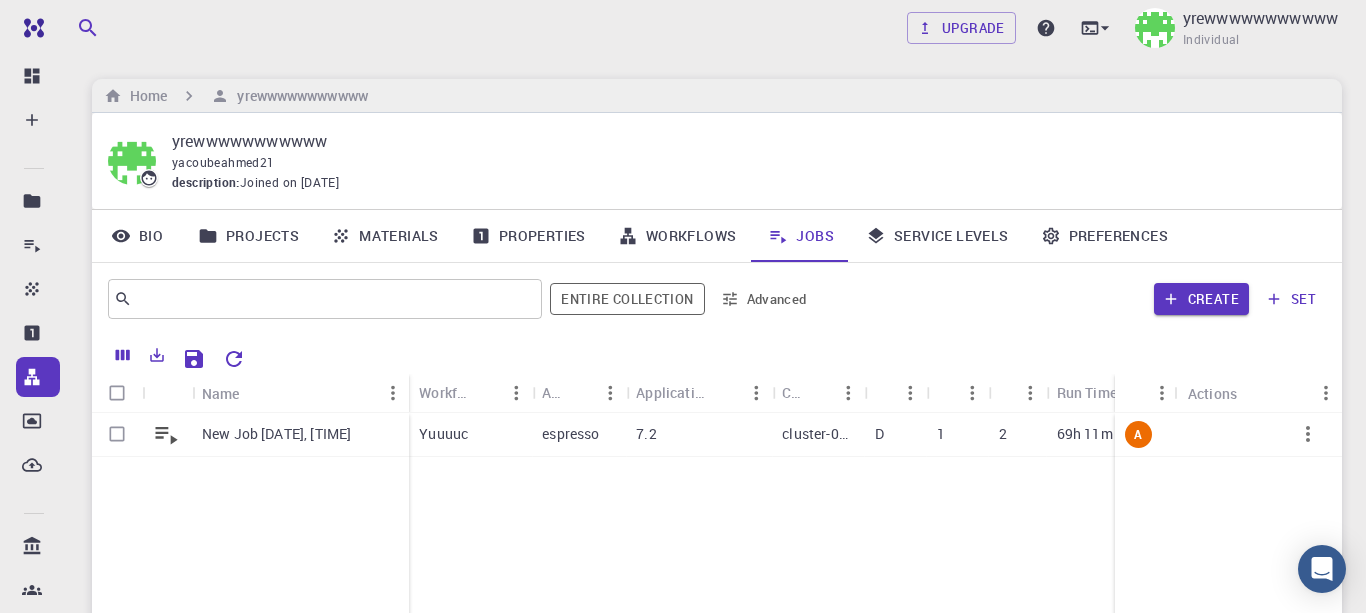 click on "Upgrade yrewwwwwwwwwww Individual" at bounding box center (717, 28) 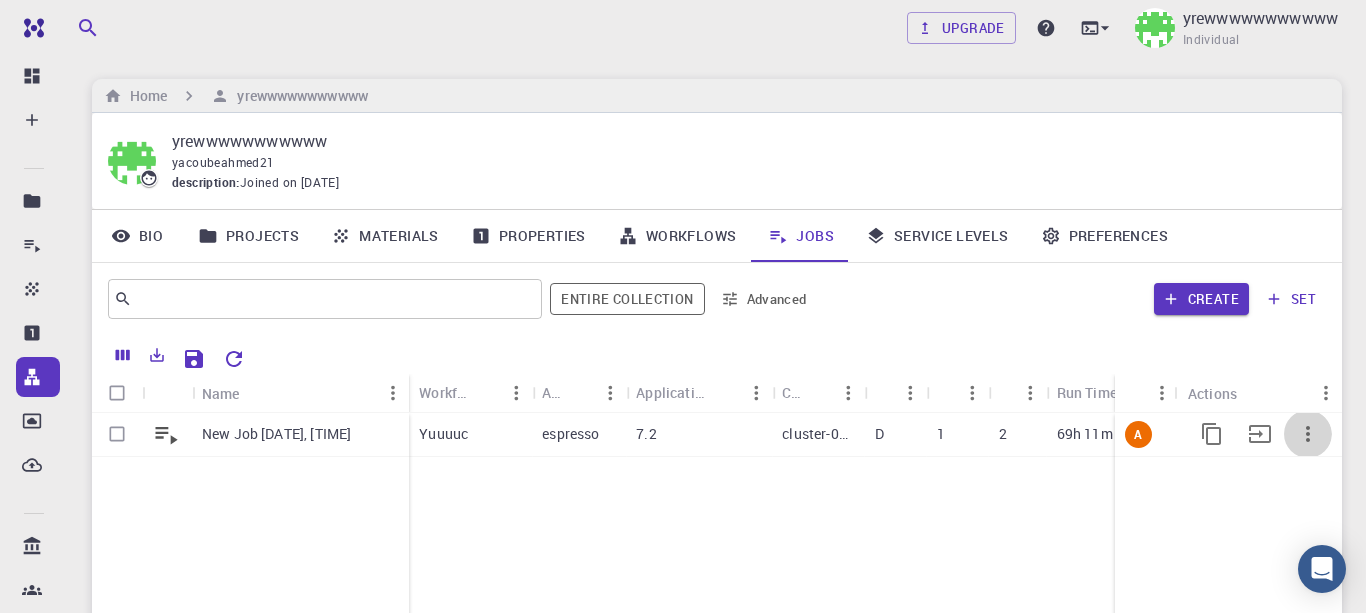 click 